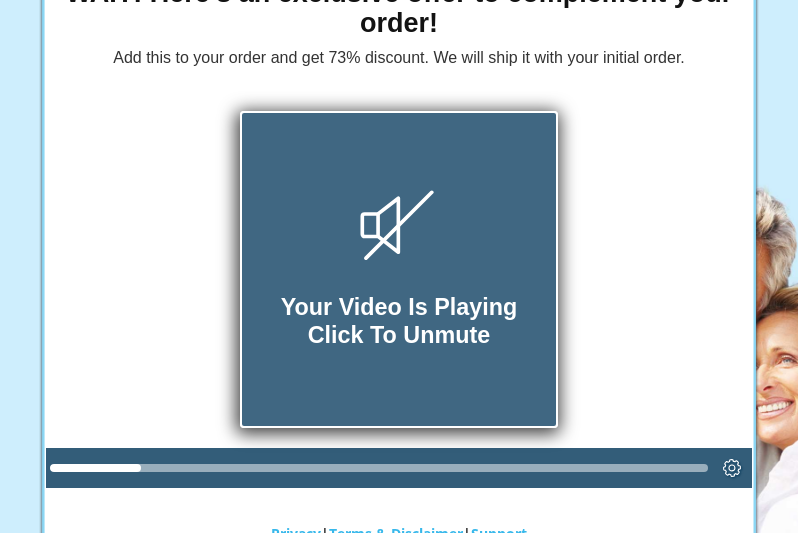 scroll, scrollTop: 192, scrollLeft: 0, axis: vertical 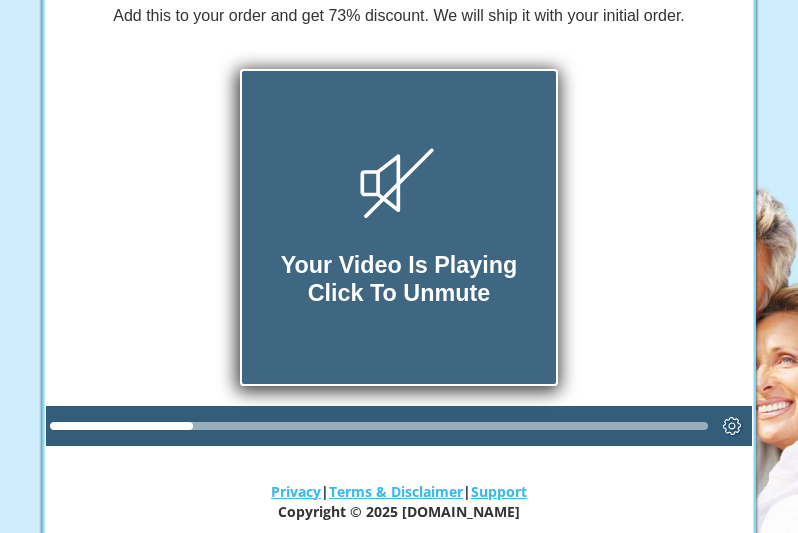 click 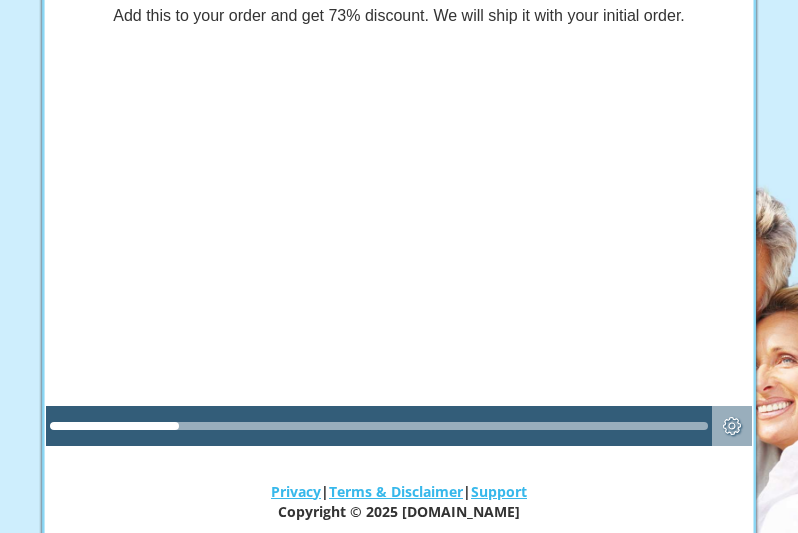 click 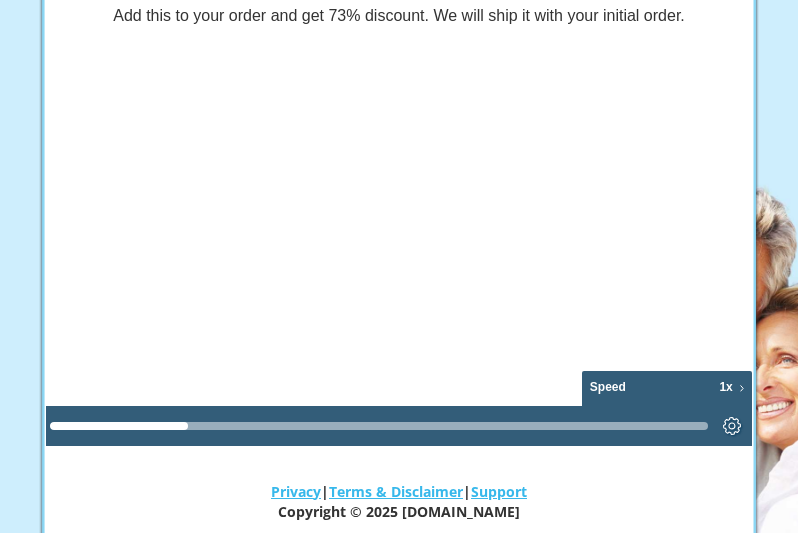 click on "1x" at bounding box center [725, 388] 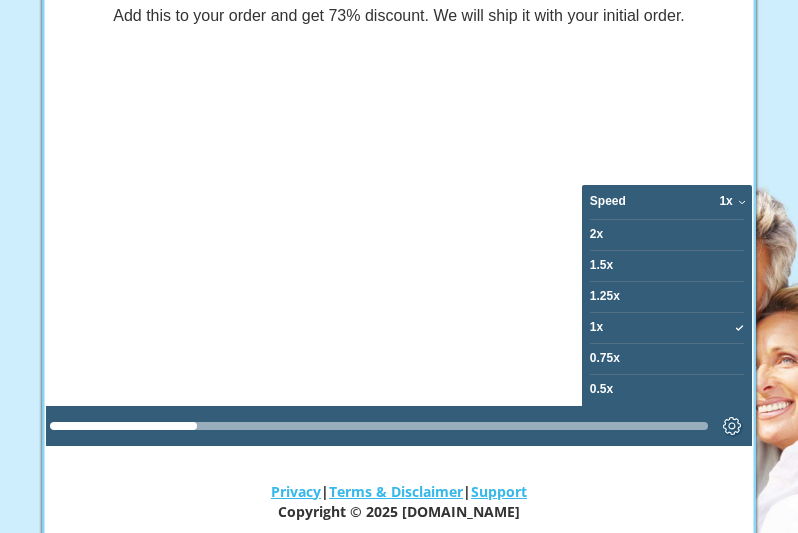 click on "1.5x" at bounding box center (601, 266) 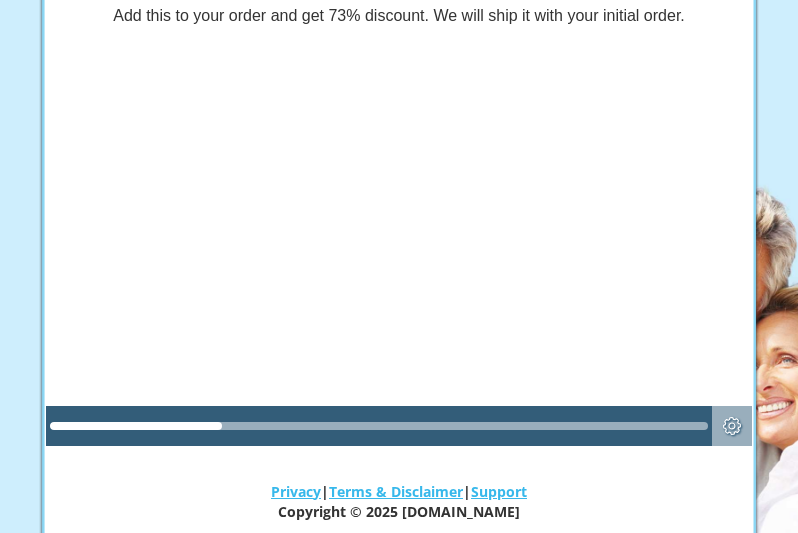 click 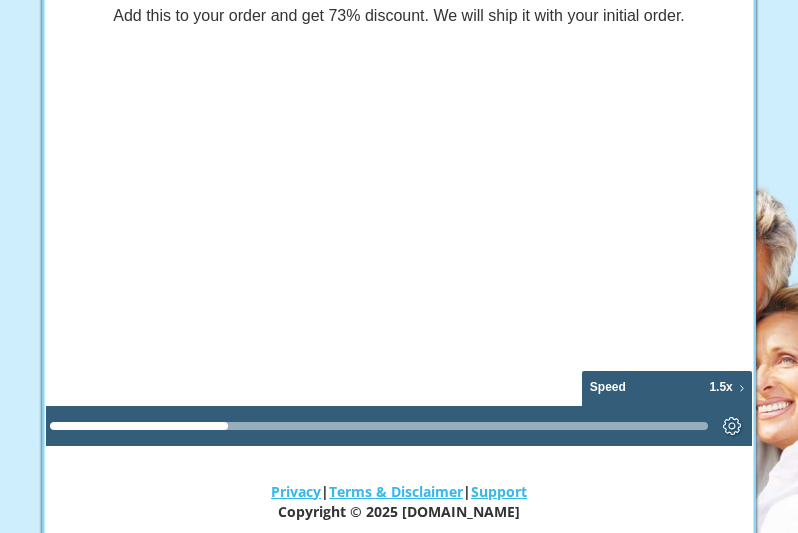 click on "Speed 1.5x" at bounding box center (667, 388) 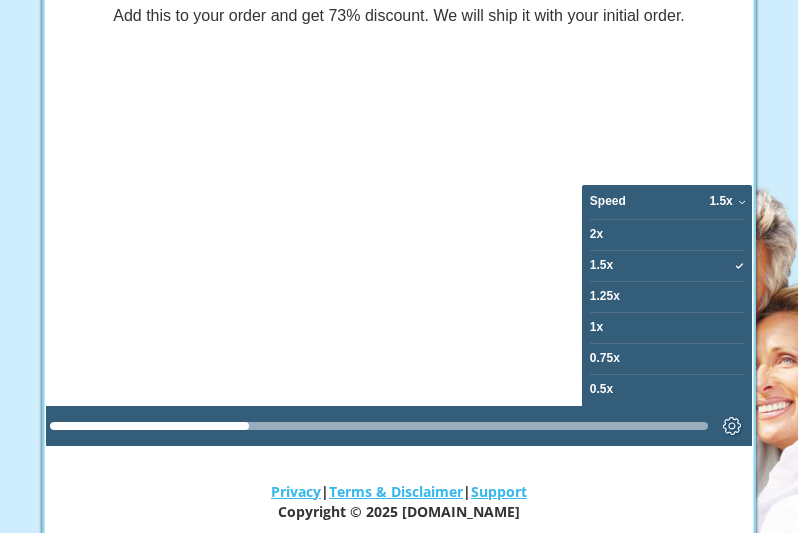 click on "2x" at bounding box center (596, 235) 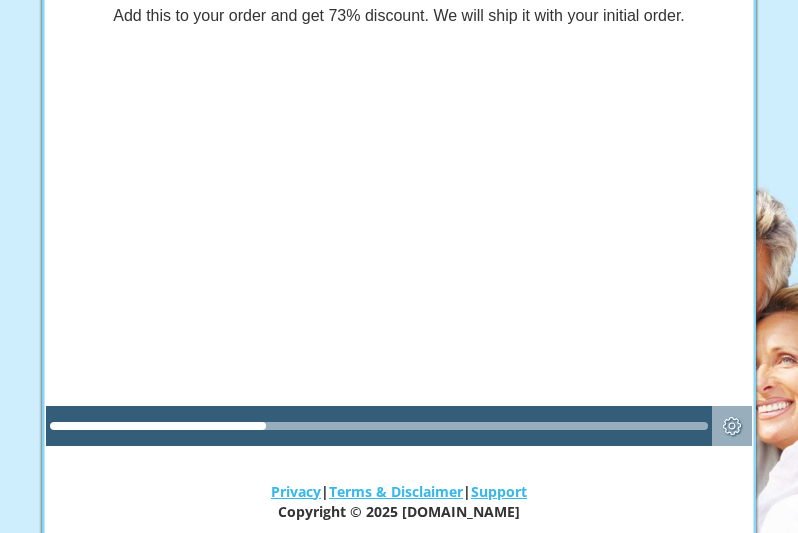 click 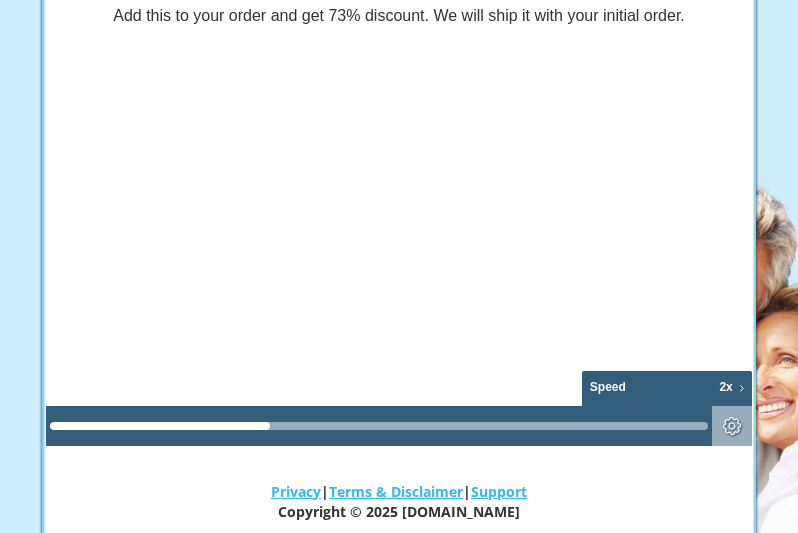 click 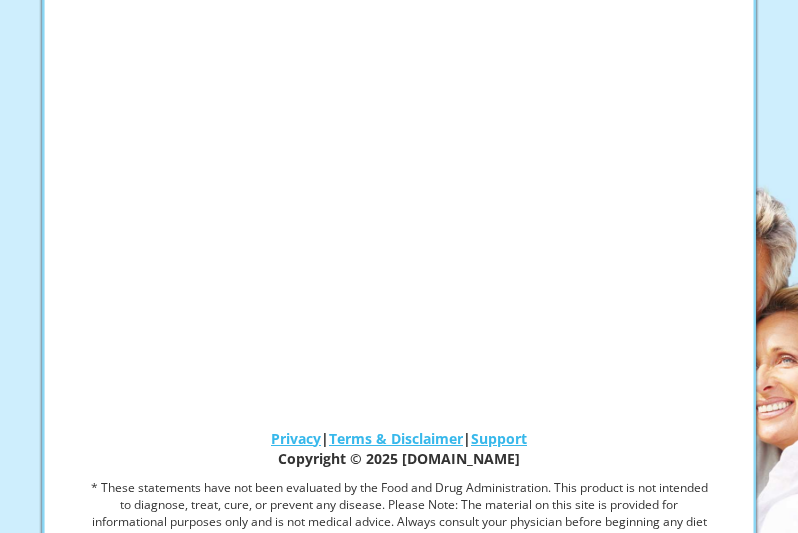 scroll, scrollTop: 216, scrollLeft: 0, axis: vertical 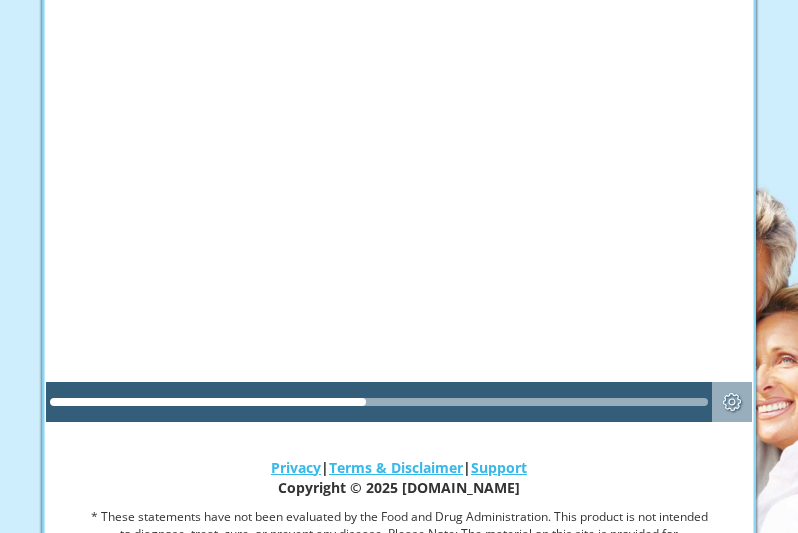 click 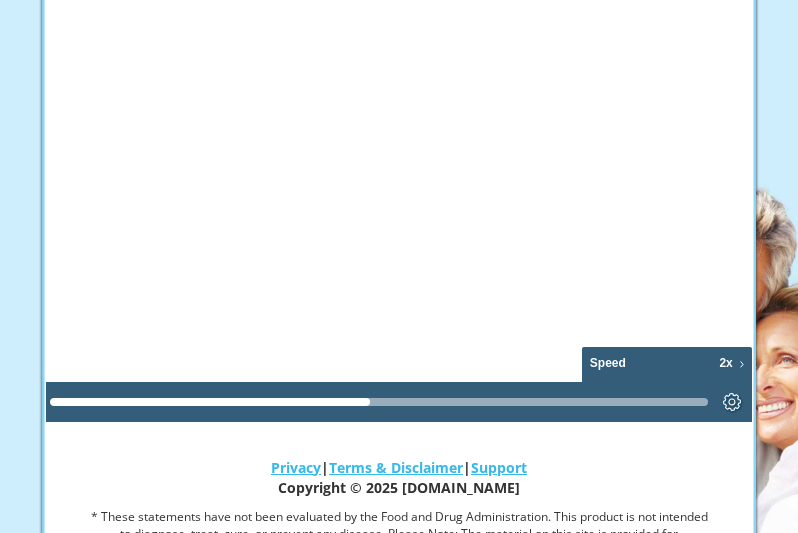 click on "2x" at bounding box center (725, 364) 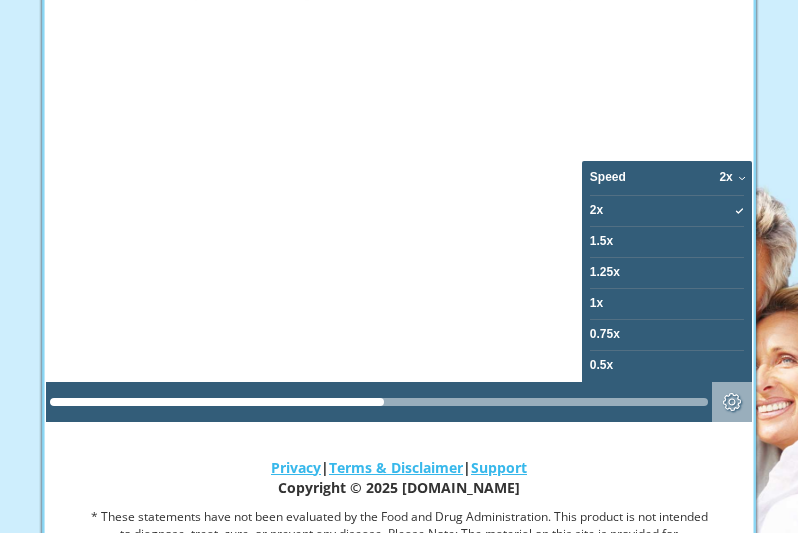 click 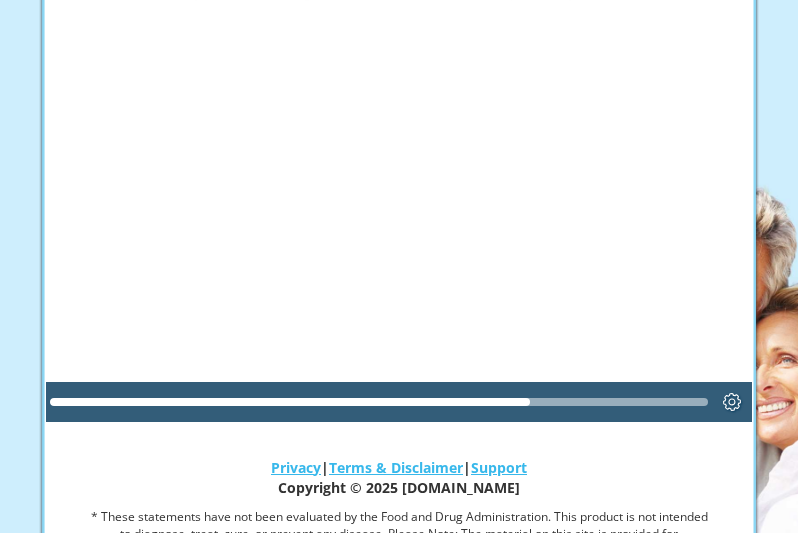 drag, startPoint x: 526, startPoint y: 402, endPoint x: 567, endPoint y: 401, distance: 41.01219 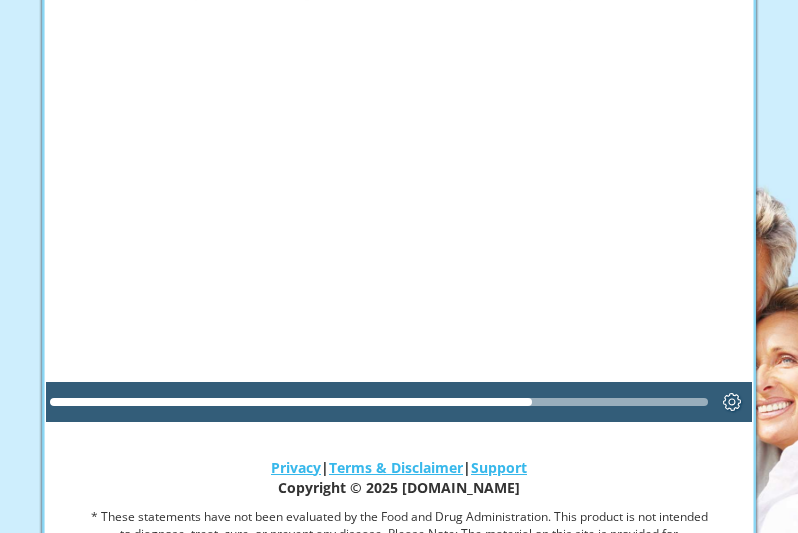 click at bounding box center [379, 402] 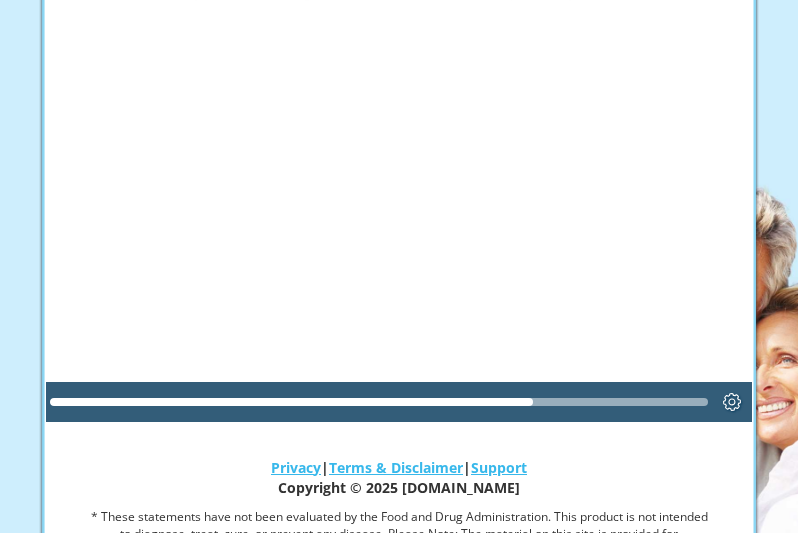 click at bounding box center [379, 402] 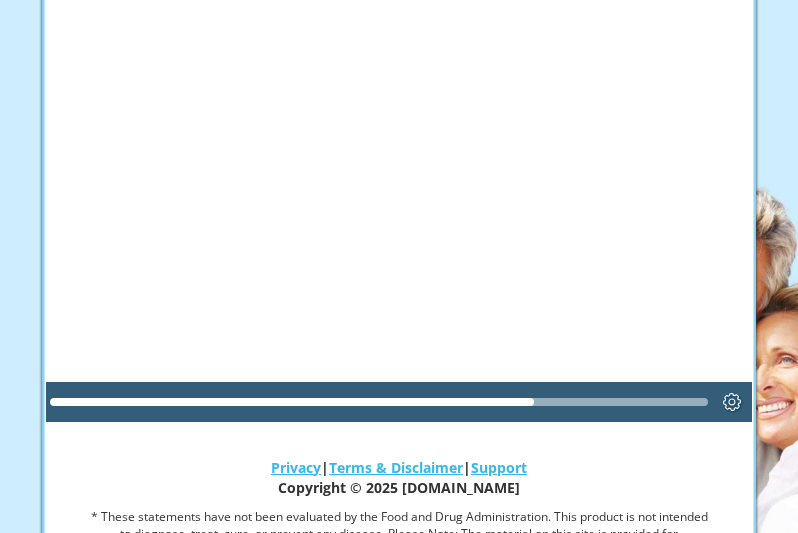 click at bounding box center (379, 402) 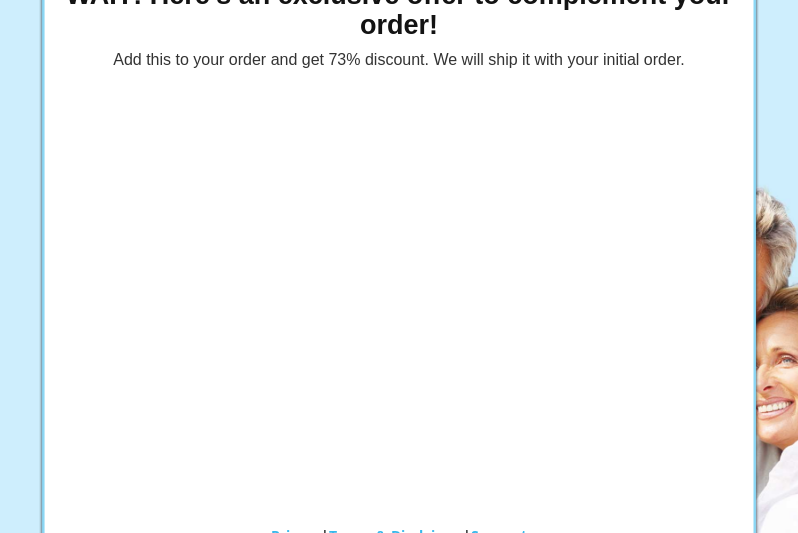 scroll, scrollTop: 0, scrollLeft: 0, axis: both 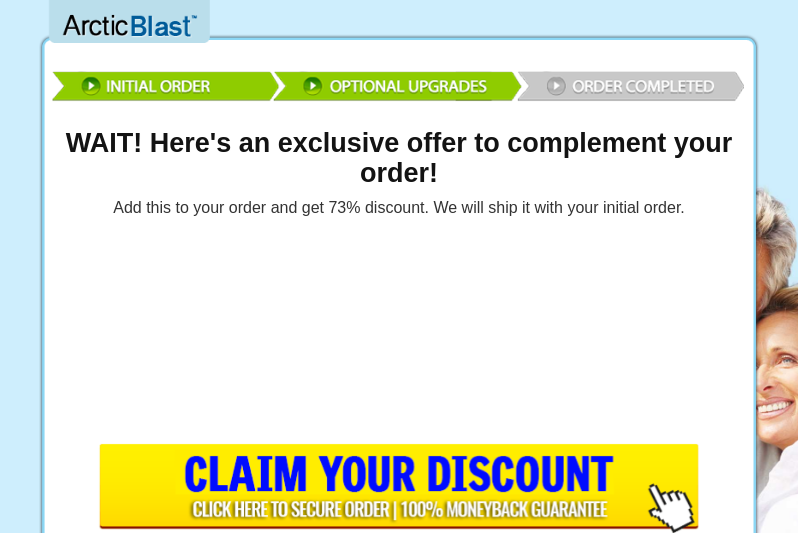click at bounding box center (399, 83) 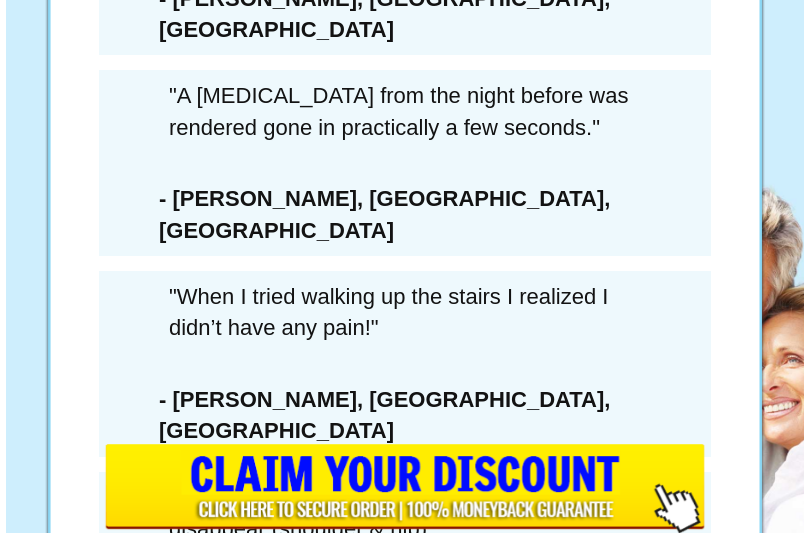 scroll, scrollTop: 12983, scrollLeft: 0, axis: vertical 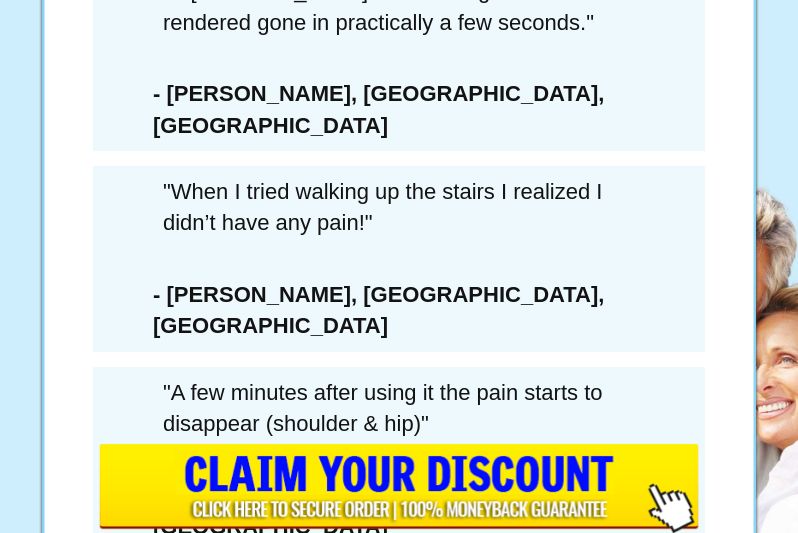 click on "No thanks, I understand that this is the ONLY time I can get ArcticBlast at such a big discount. And by clicking here I am forfeiting my chance to grab this special discount." at bounding box center [399, 1561] 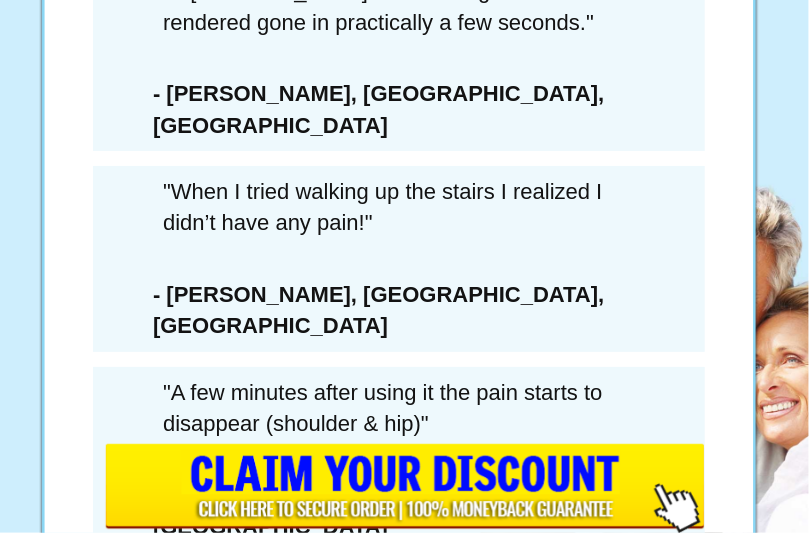 click at bounding box center (399, 98) 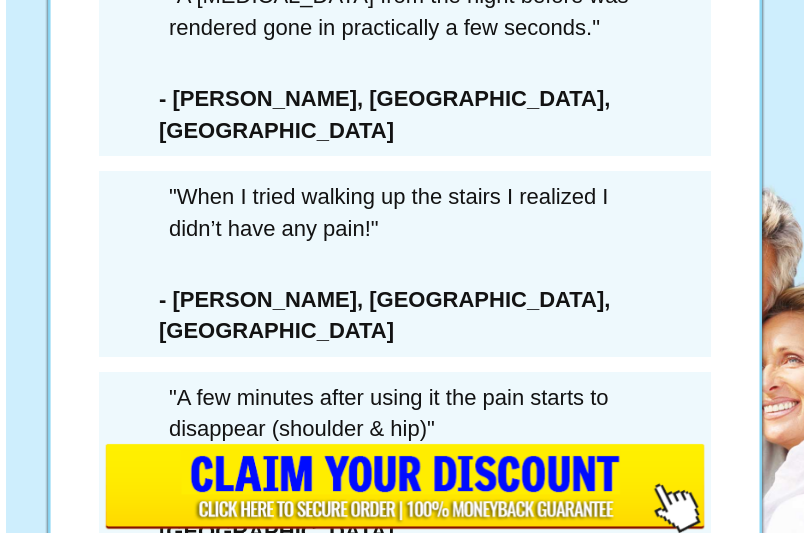 scroll, scrollTop: 13468, scrollLeft: 0, axis: vertical 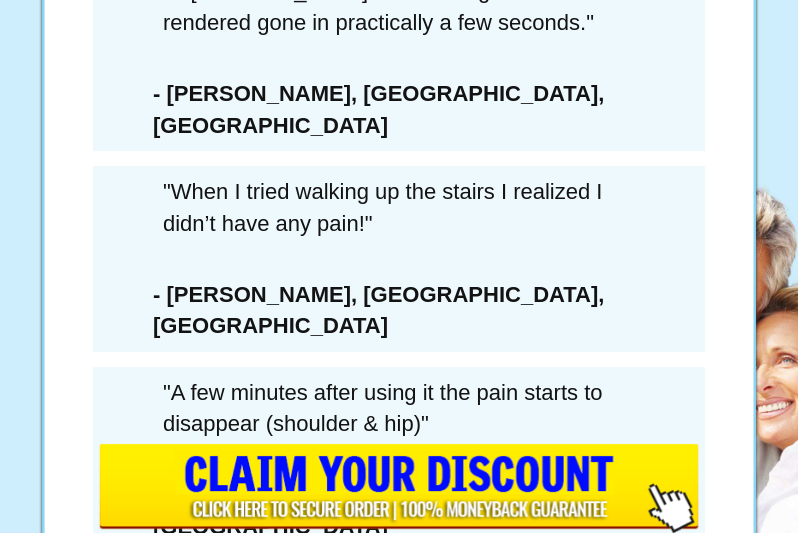 click on "No thanks, I understand that this is the ONLY time I can get ArcticBlast at such a big discount. And by clicking here I am forfeiting my chance to grab this special discount." at bounding box center [399, 1561] 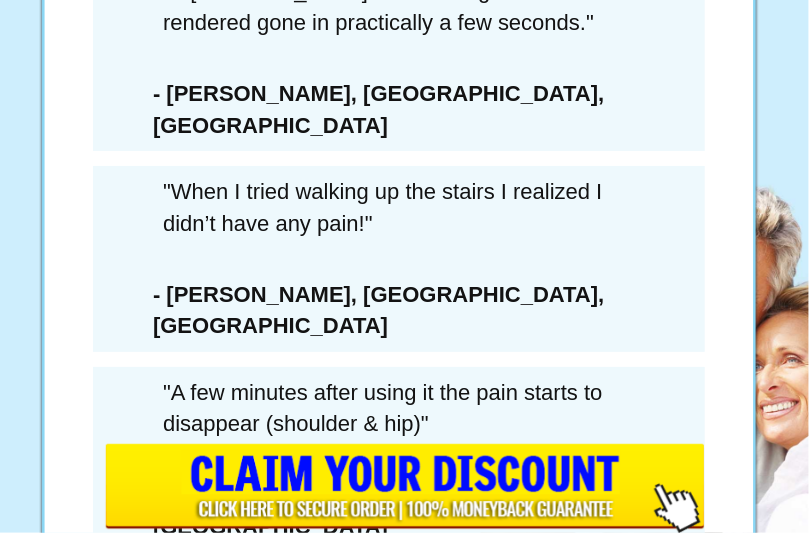 click at bounding box center (399, 98) 